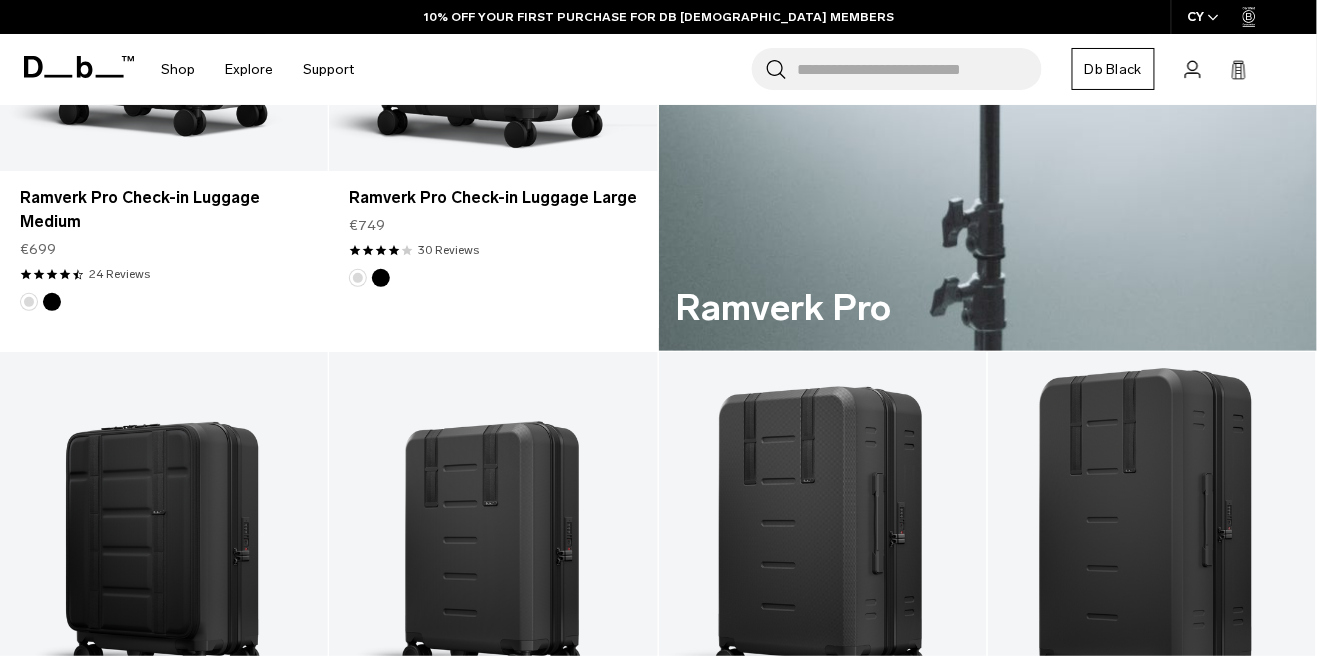 scroll, scrollTop: 1360, scrollLeft: 0, axis: vertical 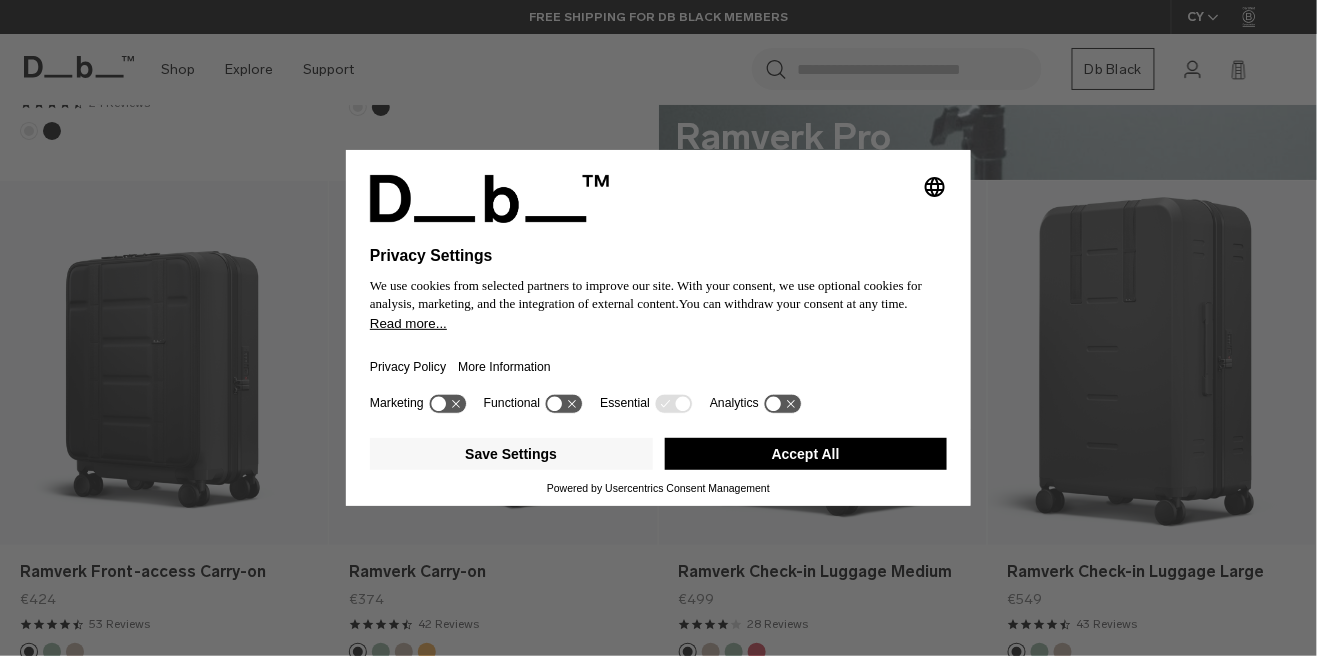 click on "Accept All" at bounding box center (806, 454) 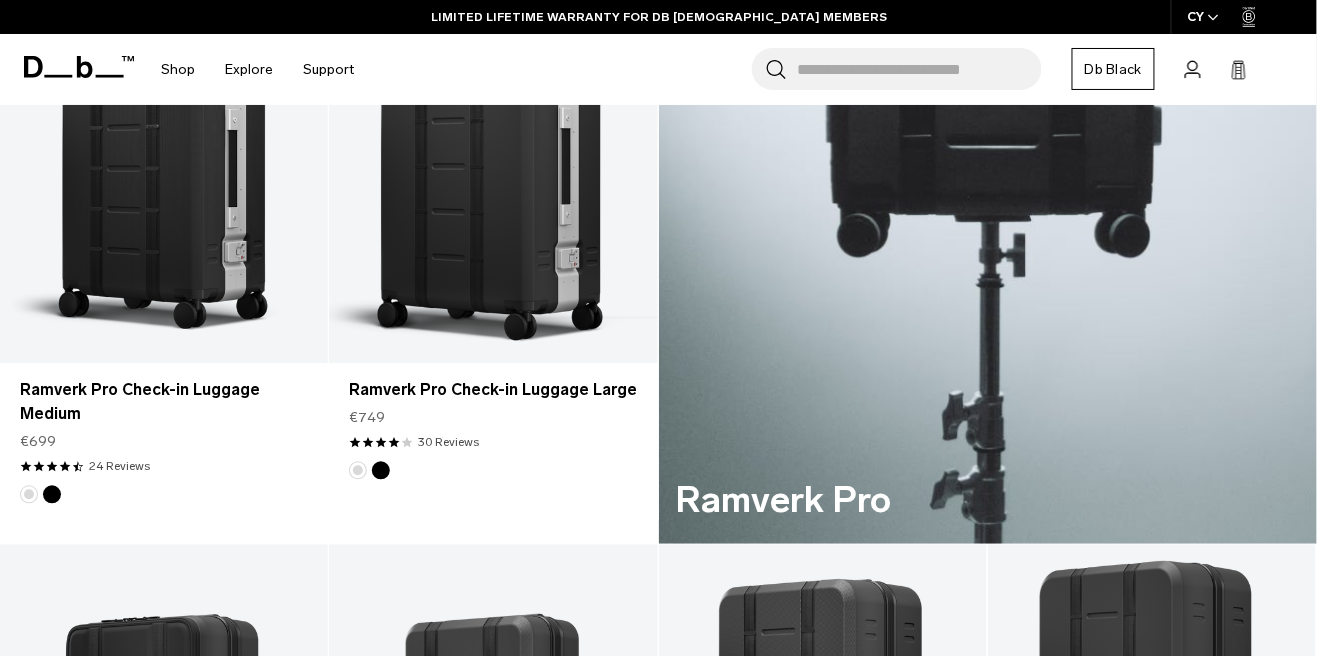 scroll, scrollTop: 0, scrollLeft: 0, axis: both 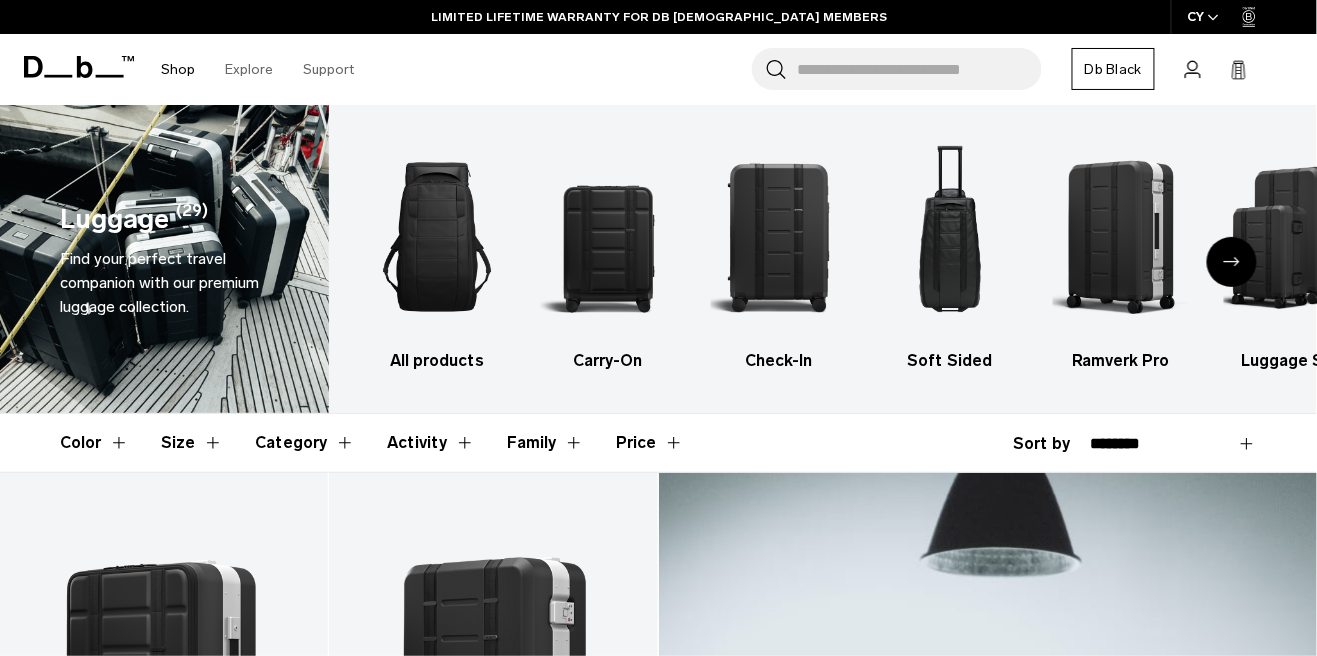 click on "Shop" at bounding box center [178, 69] 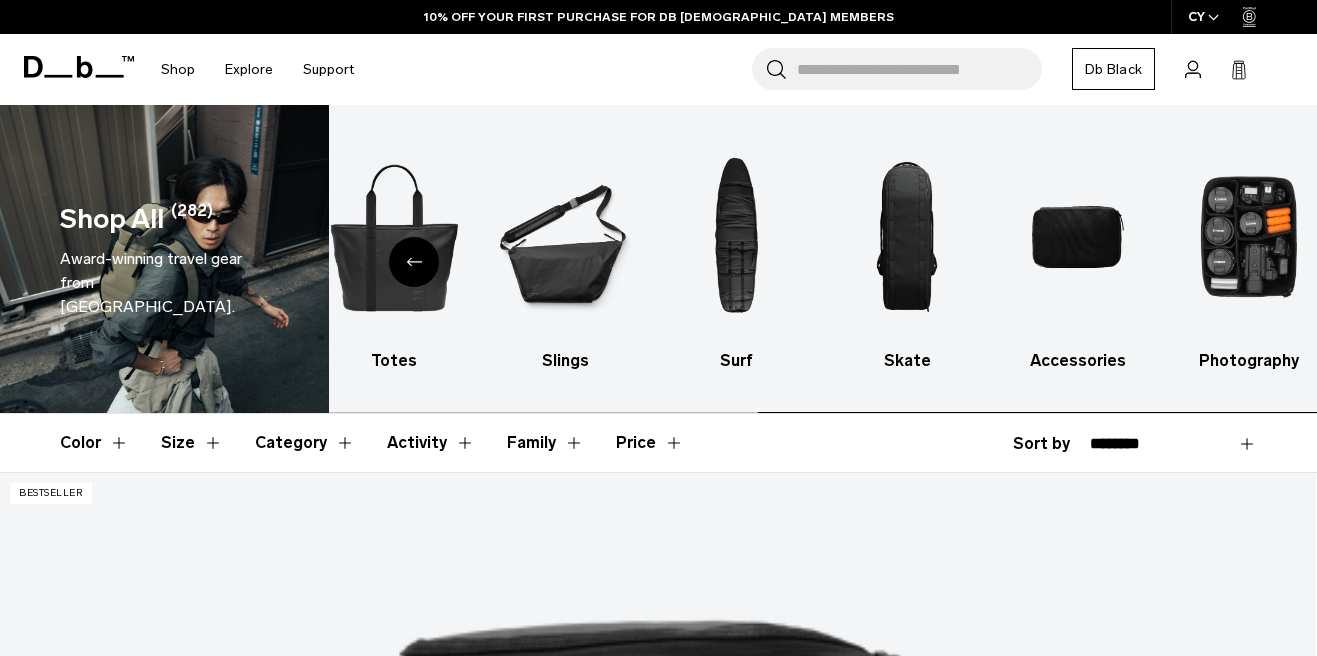 scroll, scrollTop: 0, scrollLeft: 0, axis: both 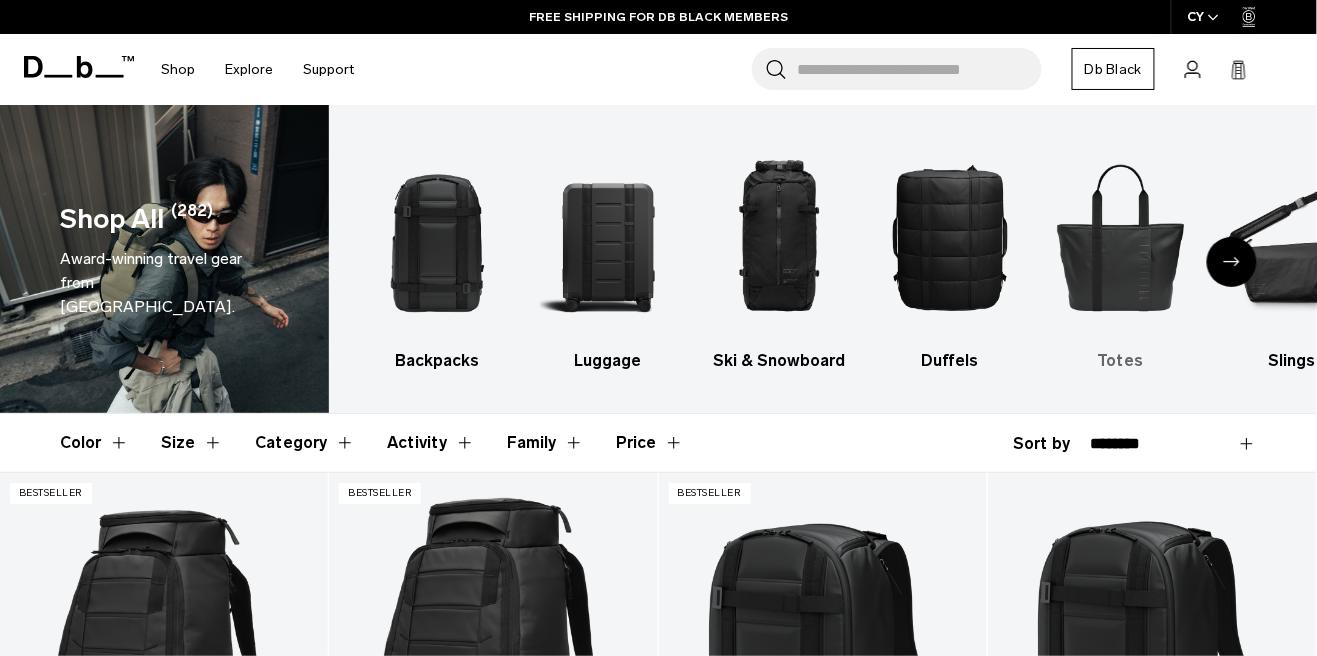 click on "Totes" at bounding box center [1121, 254] 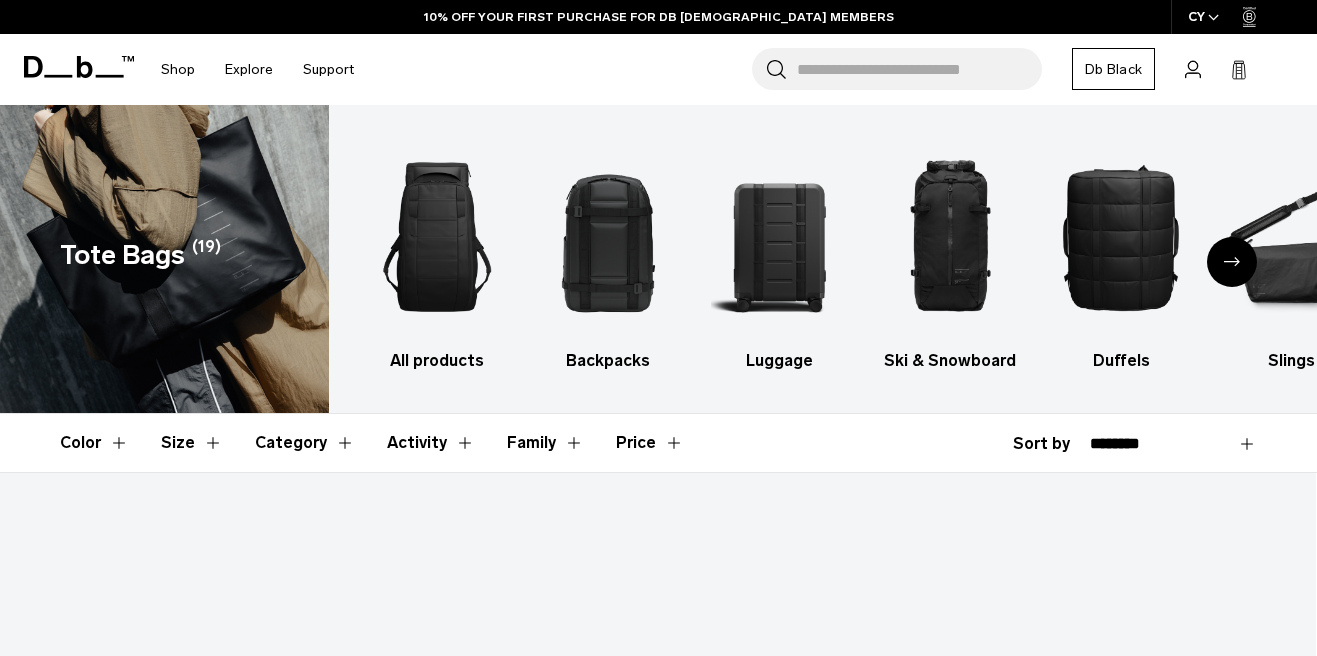 scroll, scrollTop: 0, scrollLeft: 0, axis: both 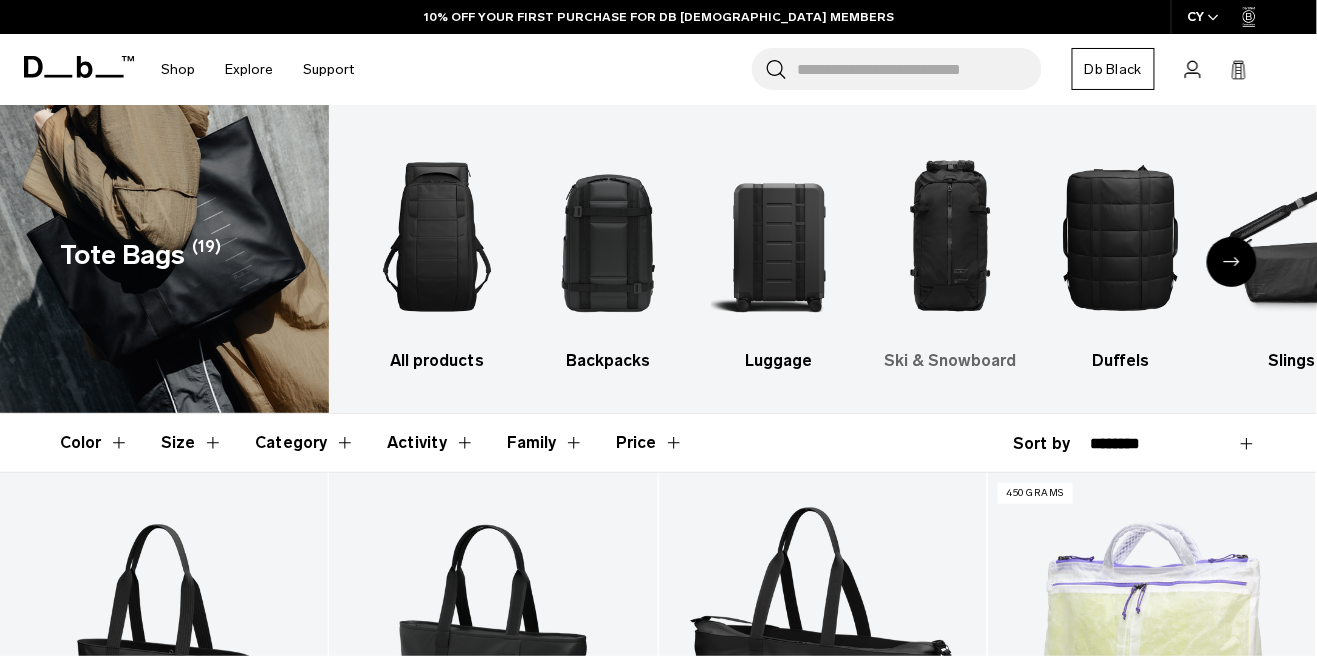 click at bounding box center (950, 237) 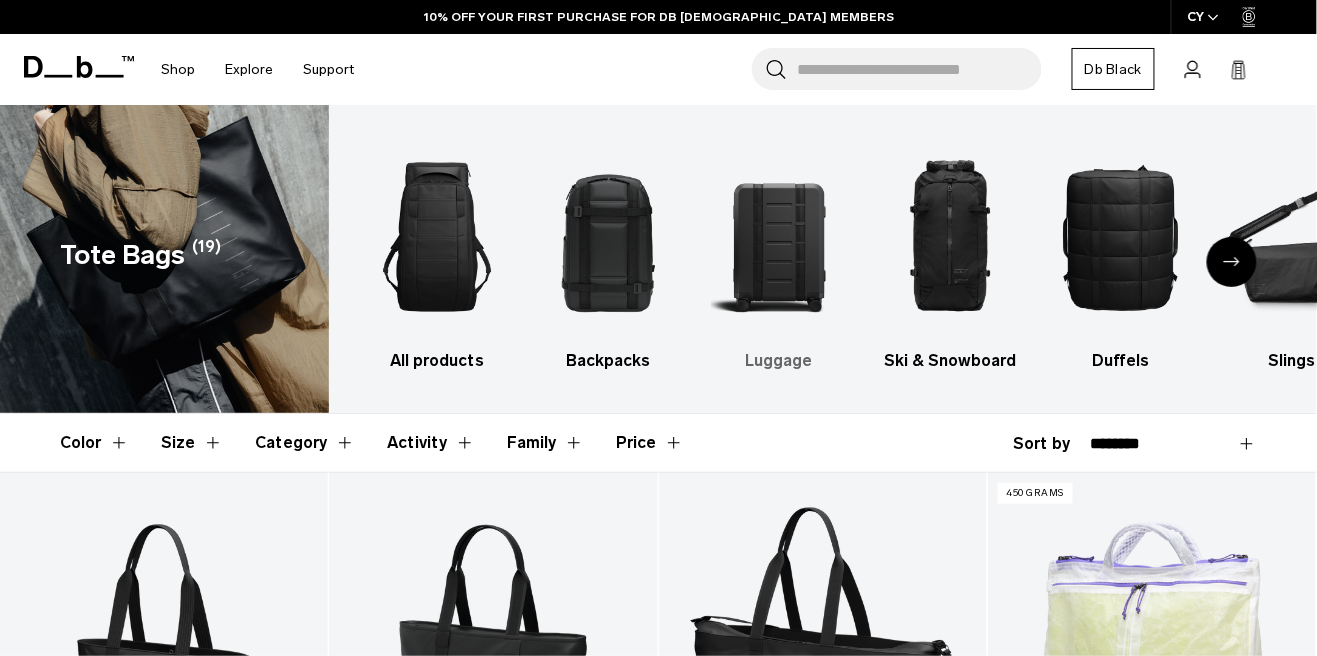 click at bounding box center [779, 237] 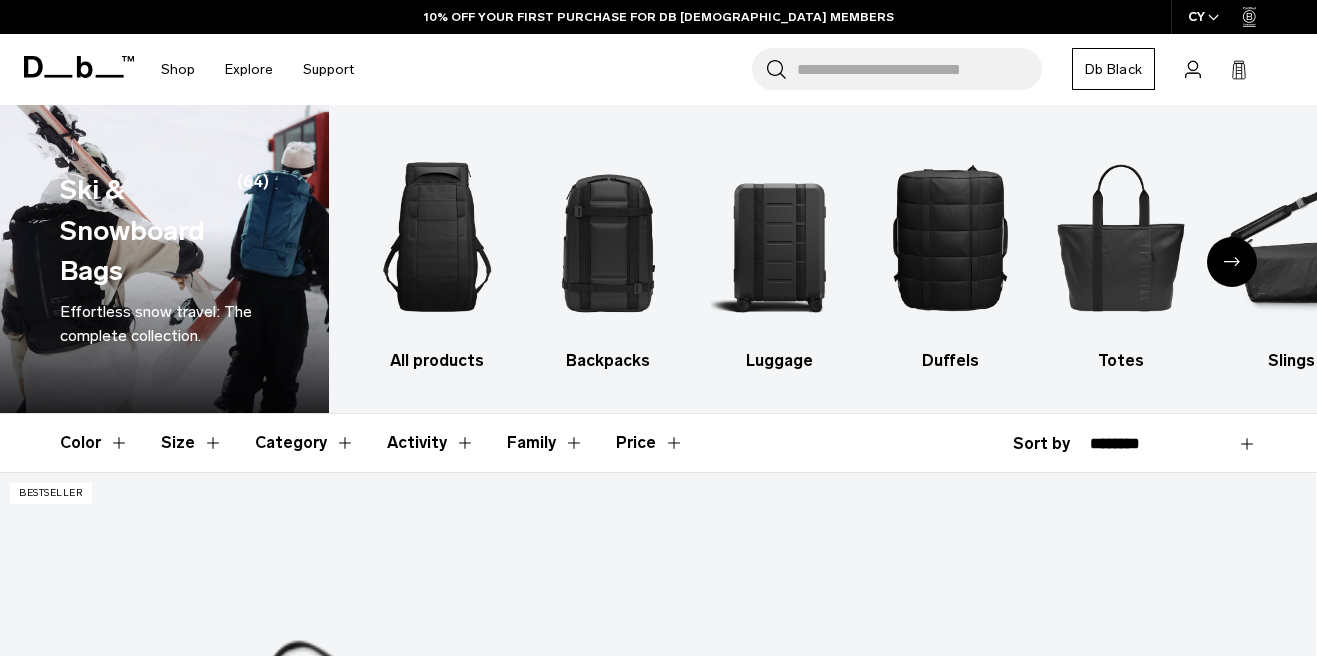 scroll, scrollTop: 368, scrollLeft: 0, axis: vertical 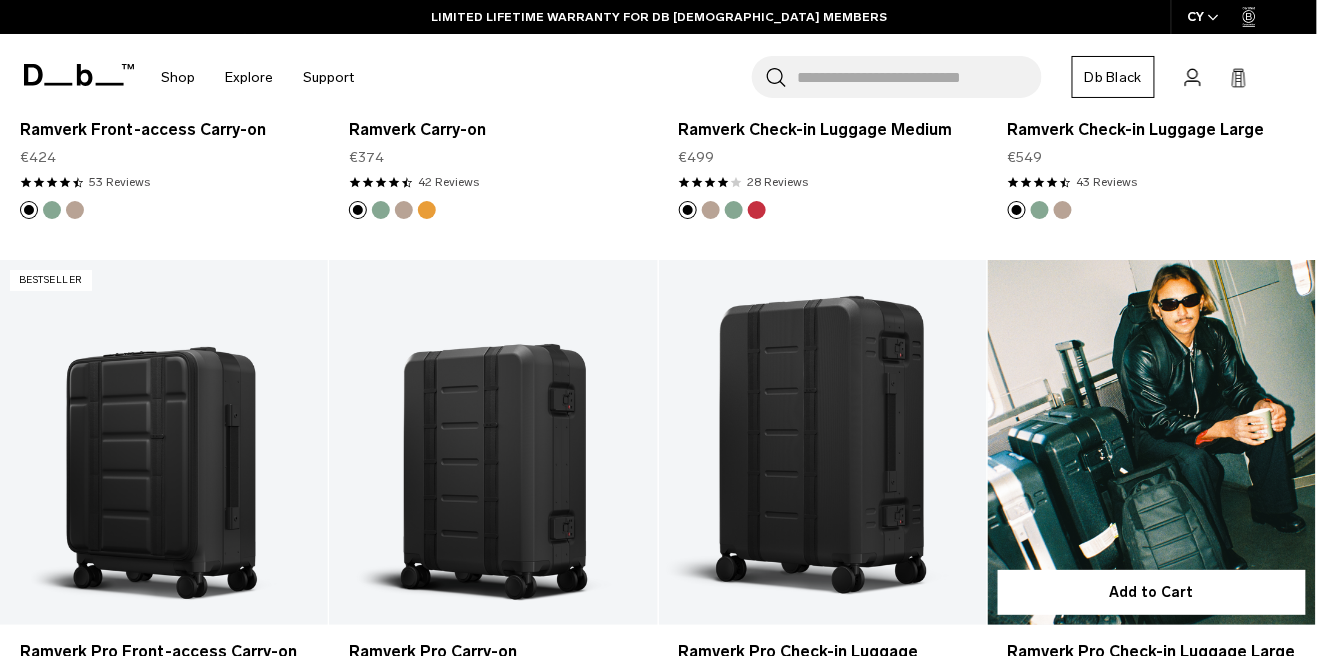 click at bounding box center (1152, 442) 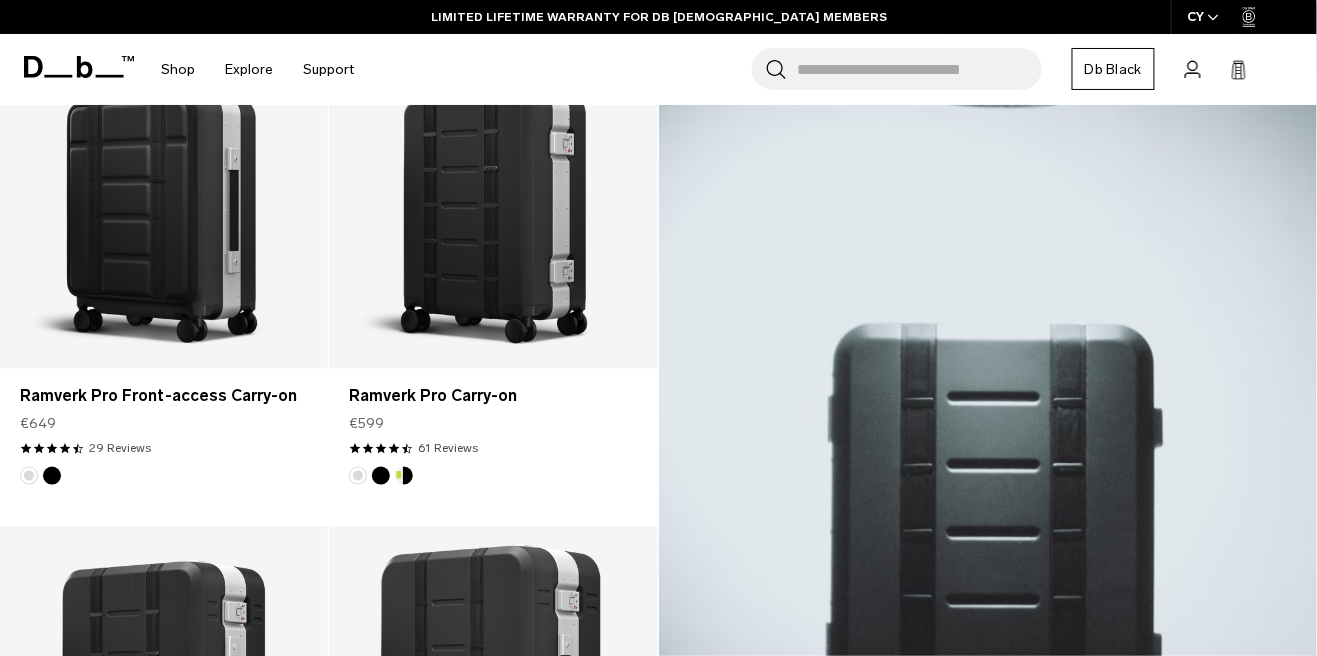 scroll, scrollTop: 480, scrollLeft: 0, axis: vertical 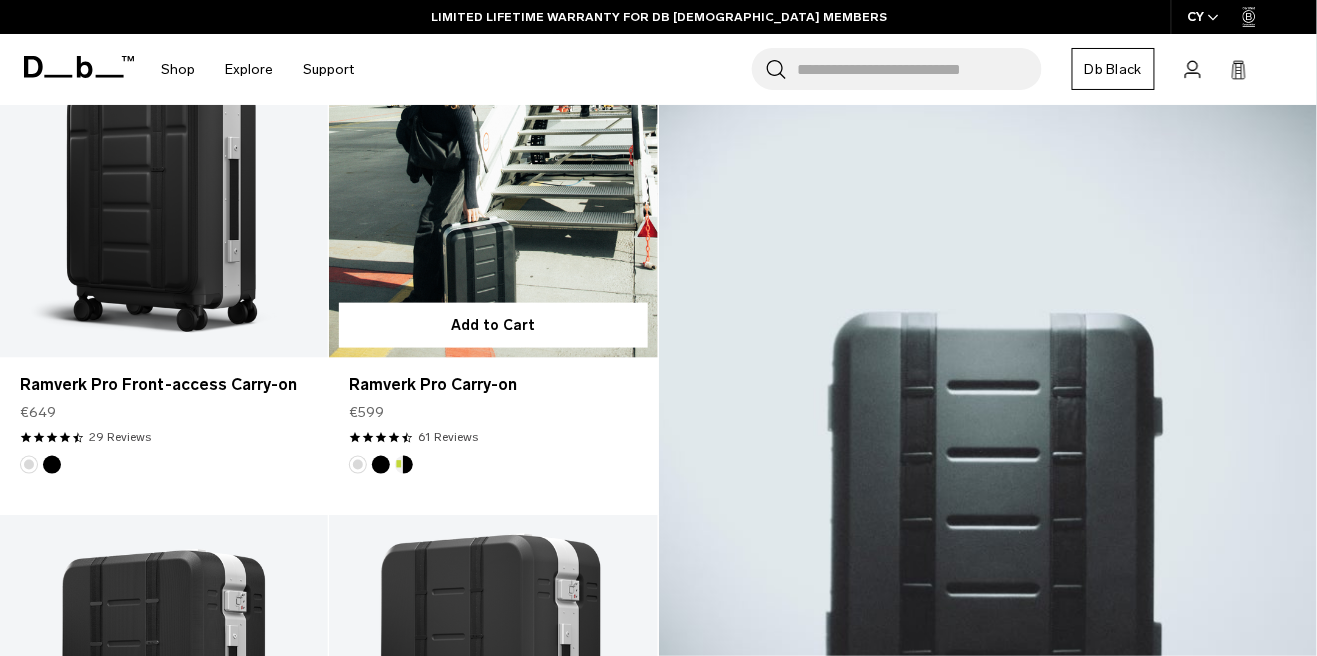 click at bounding box center (493, 175) 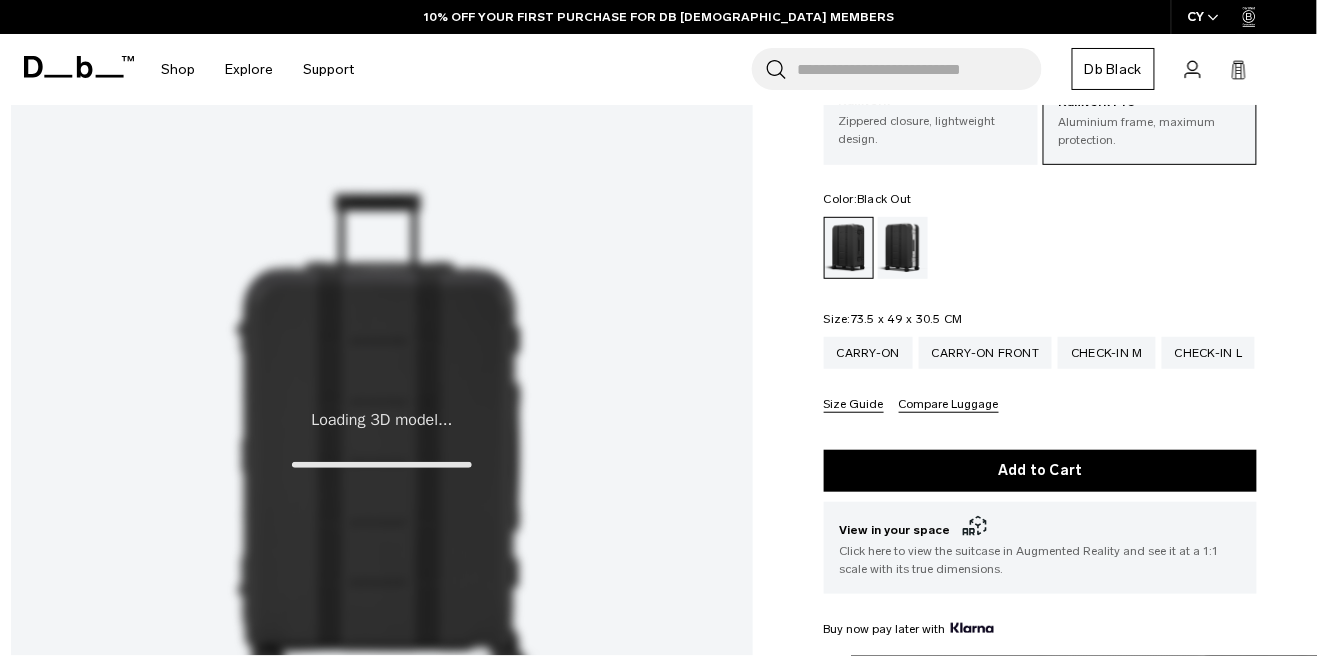 scroll, scrollTop: 169, scrollLeft: 0, axis: vertical 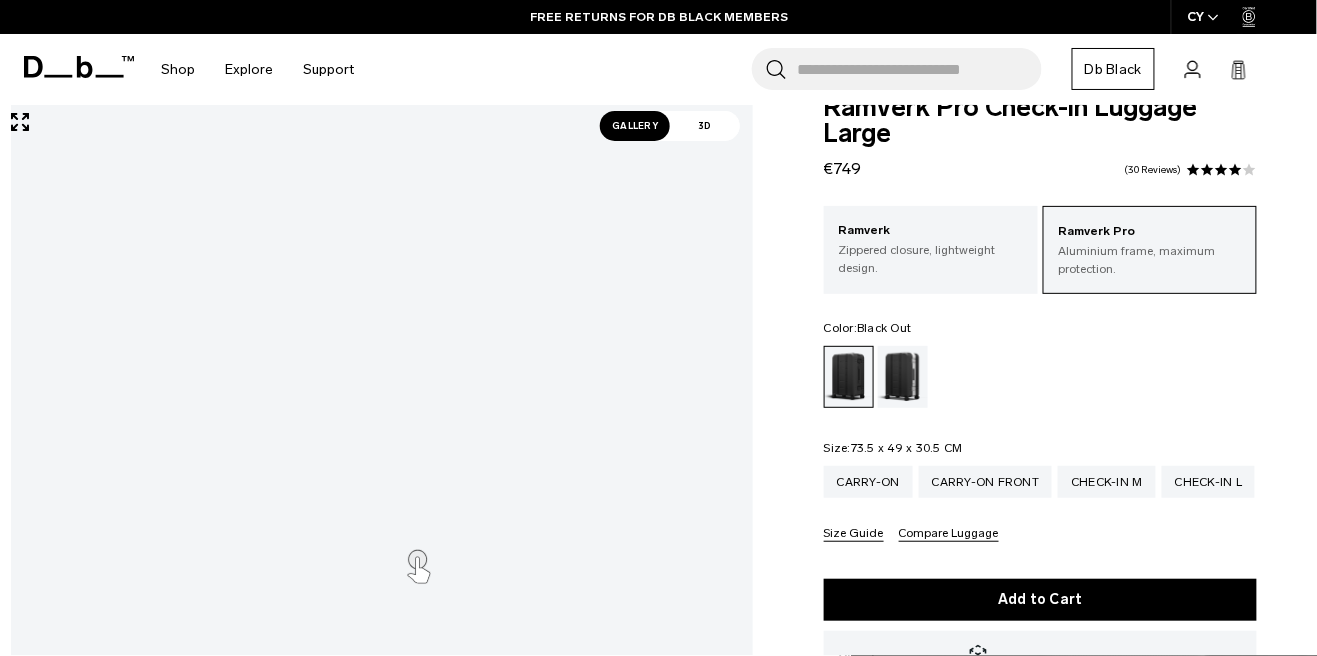 click at bounding box center (903, 377) 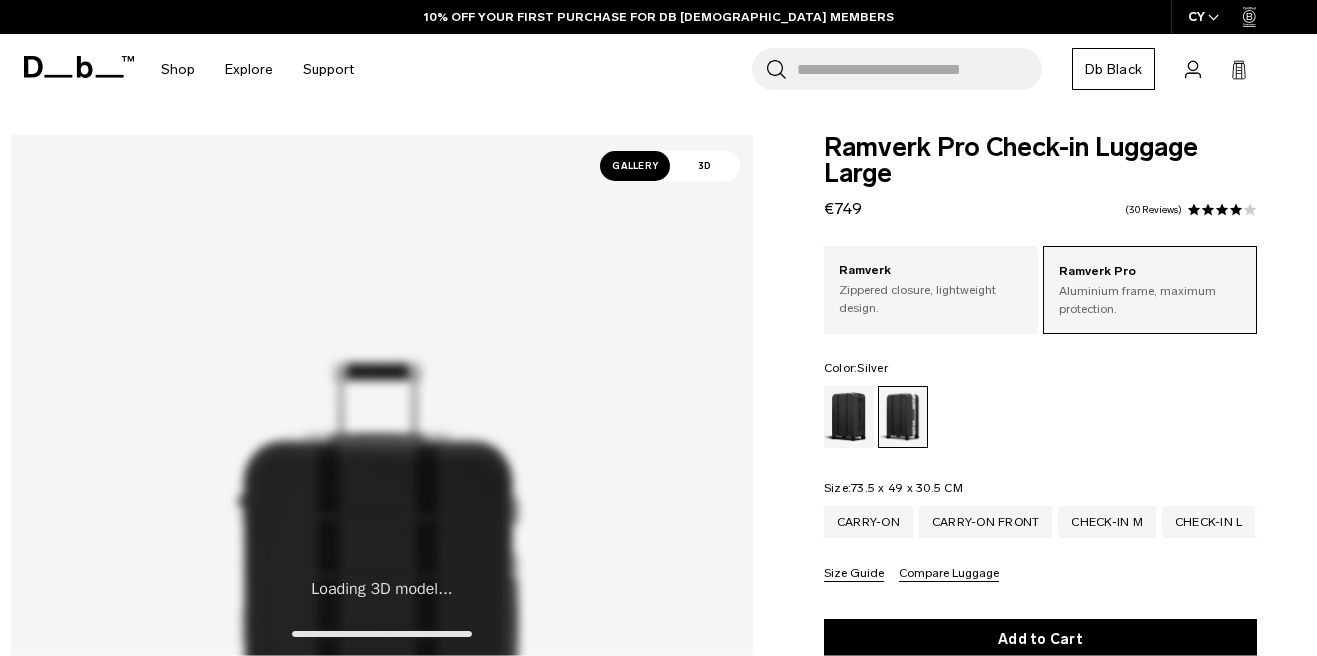click on "Gallery" at bounding box center (635, 166) 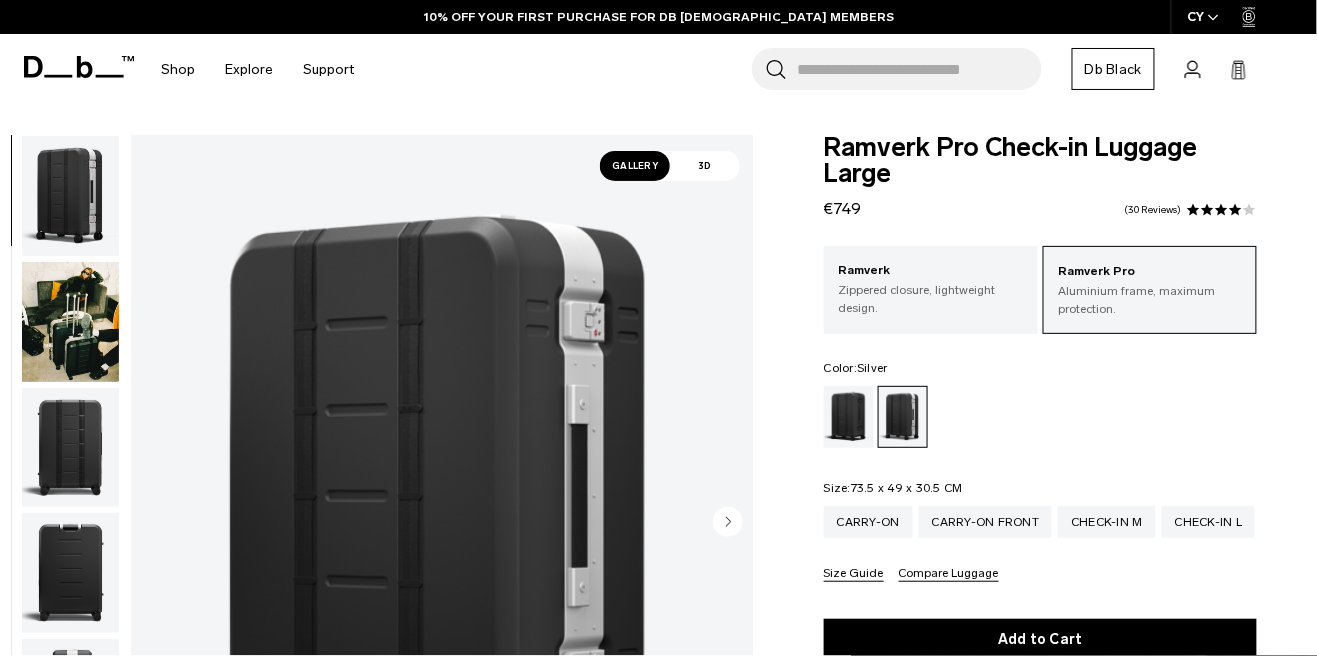 scroll, scrollTop: 0, scrollLeft: 0, axis: both 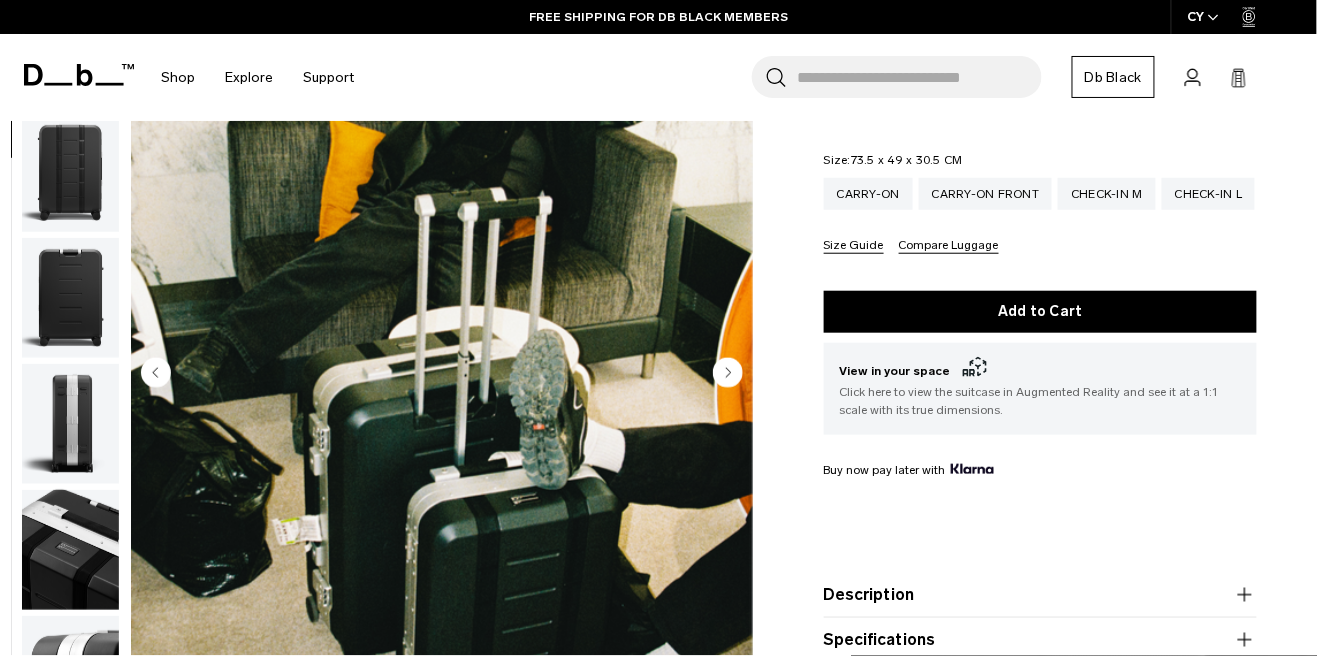 click 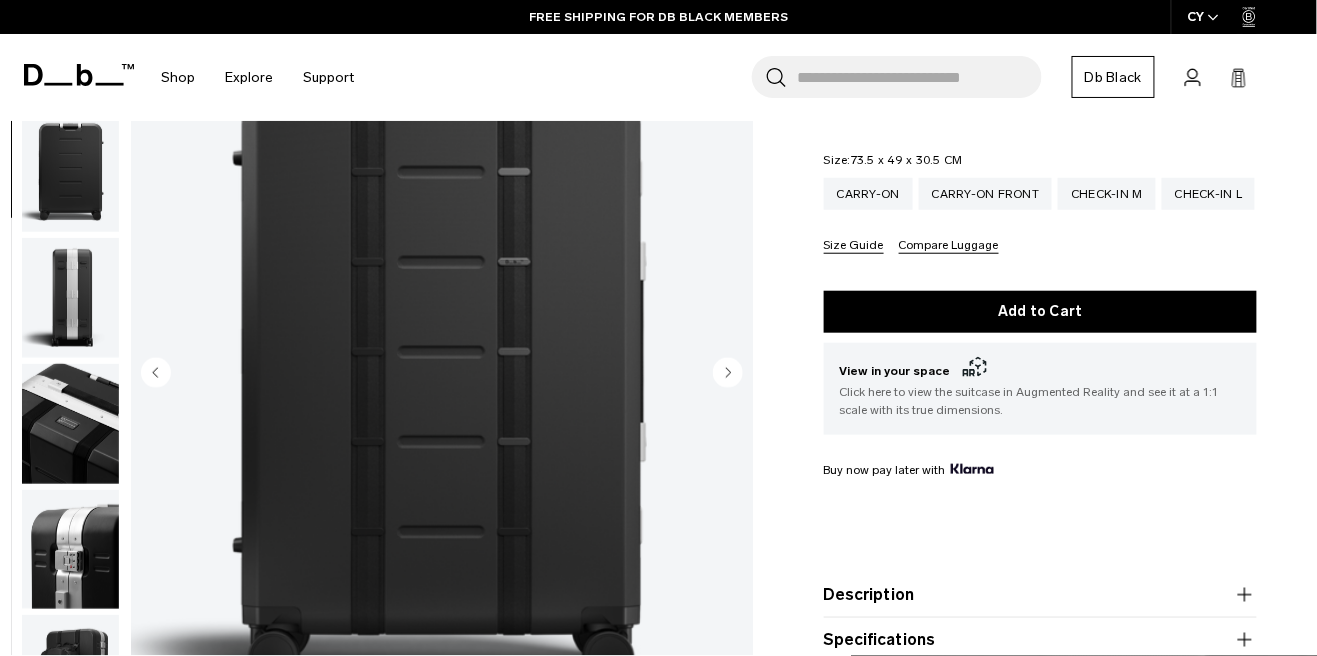 click 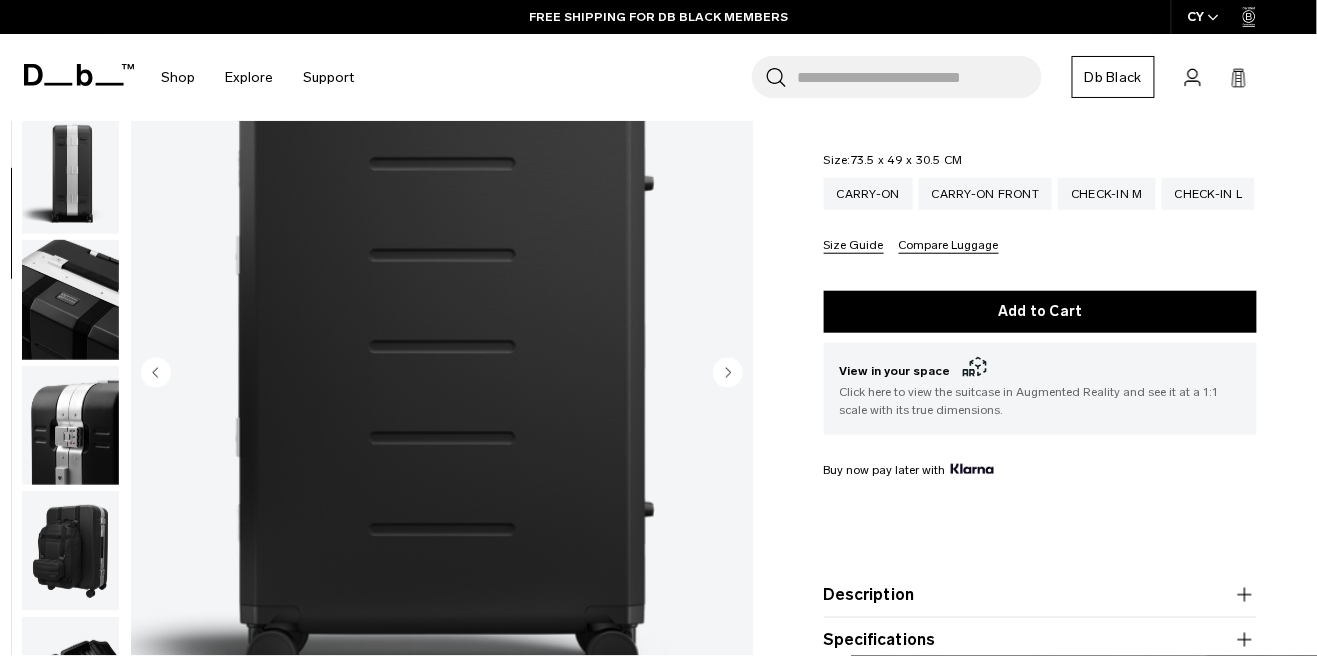 click 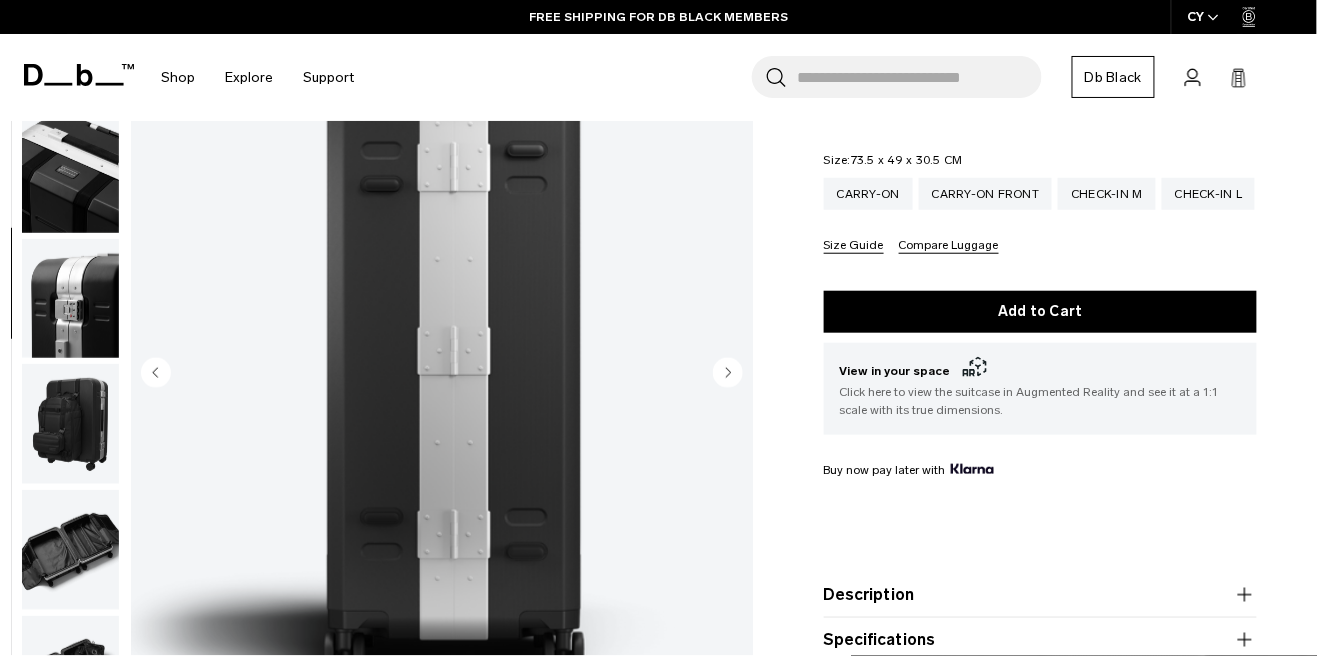 click 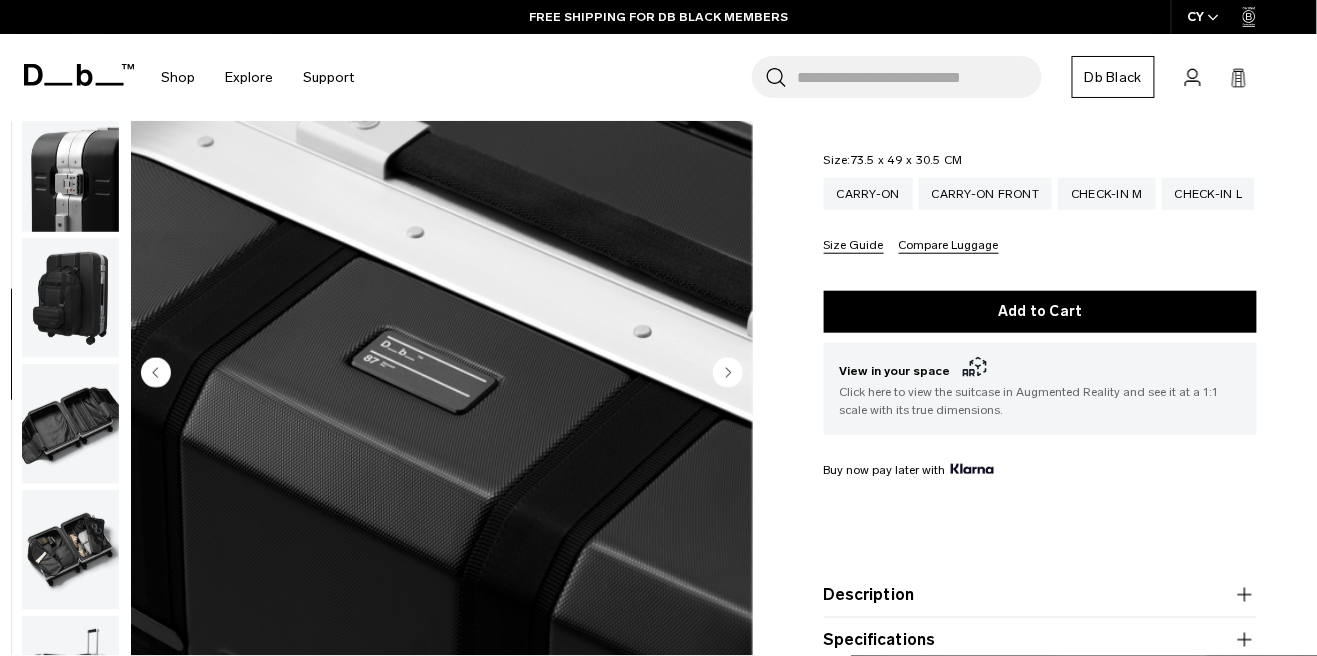 click 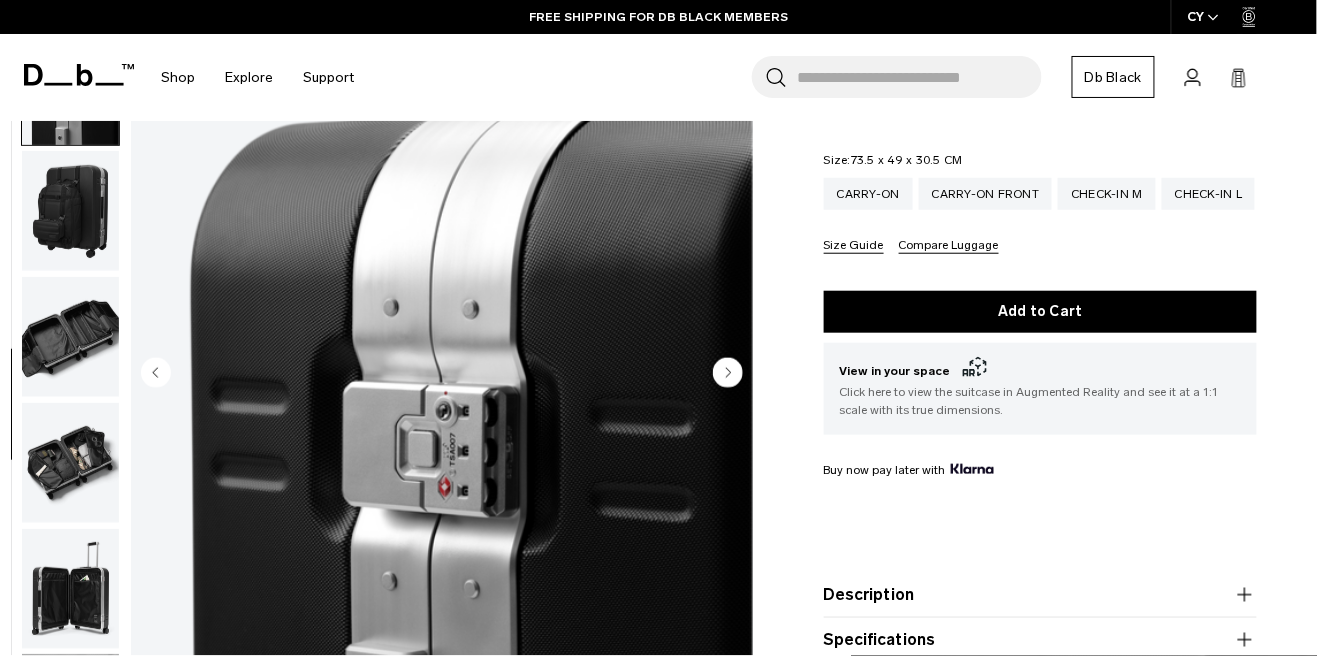 scroll, scrollTop: 728, scrollLeft: 0, axis: vertical 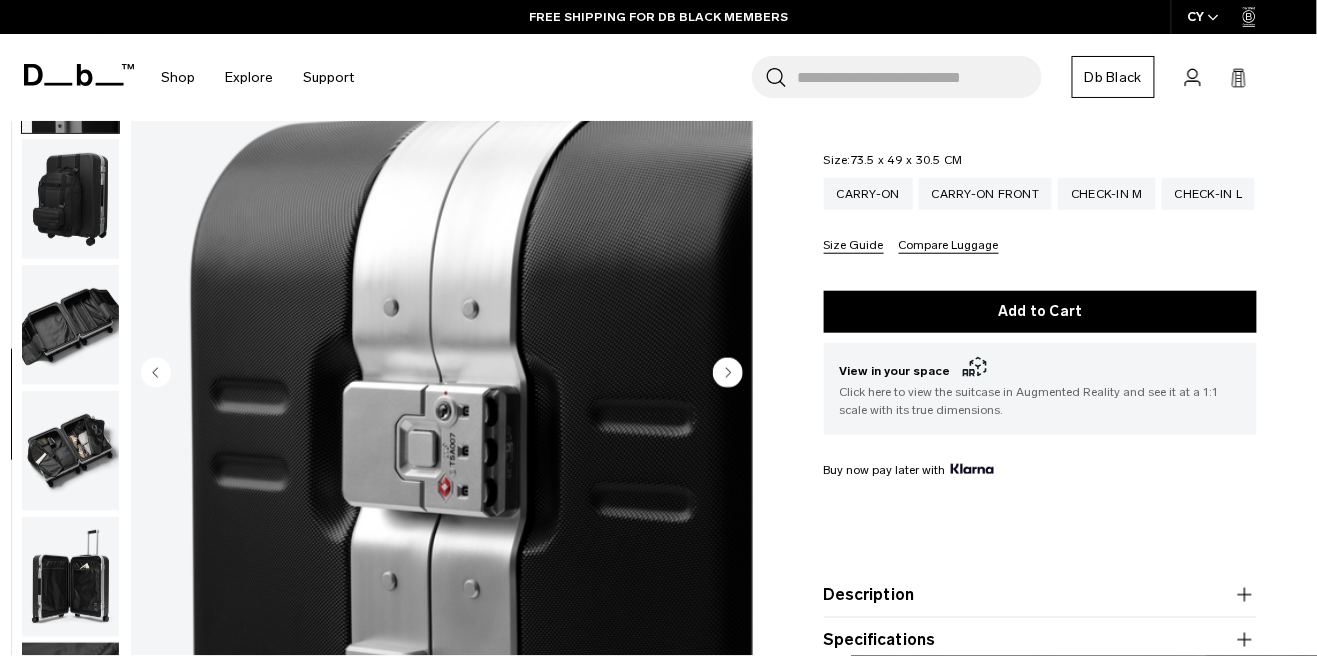 click 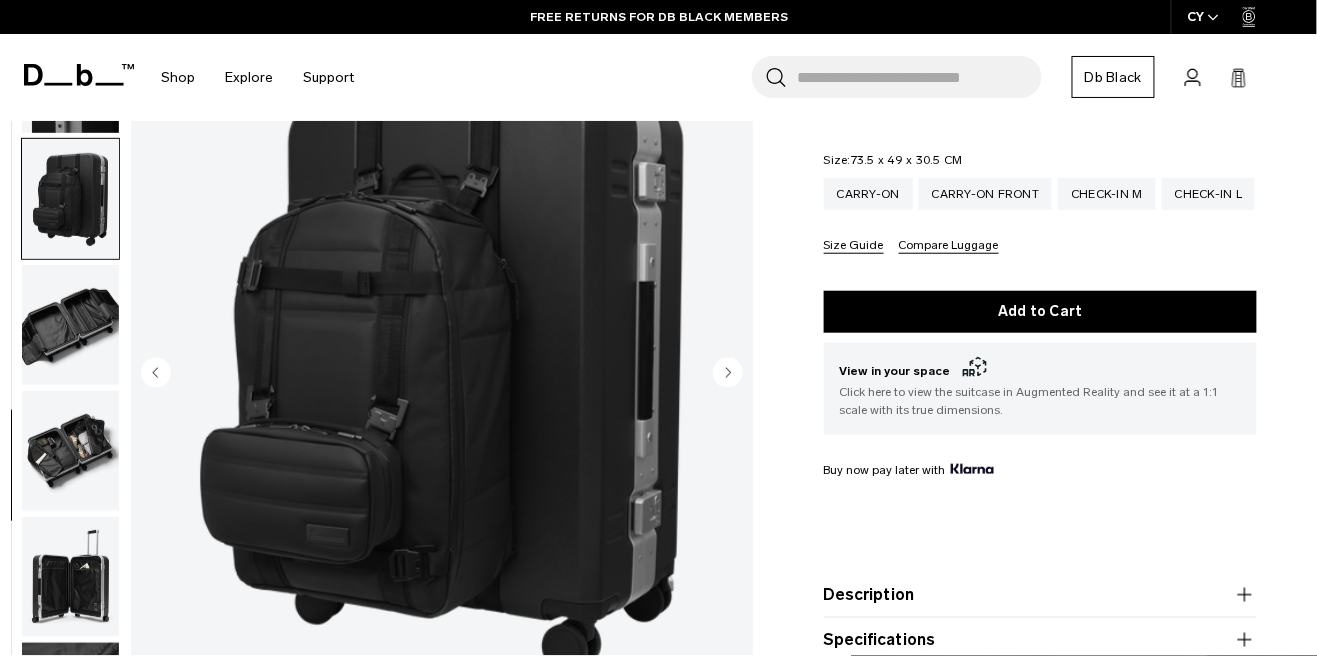 click 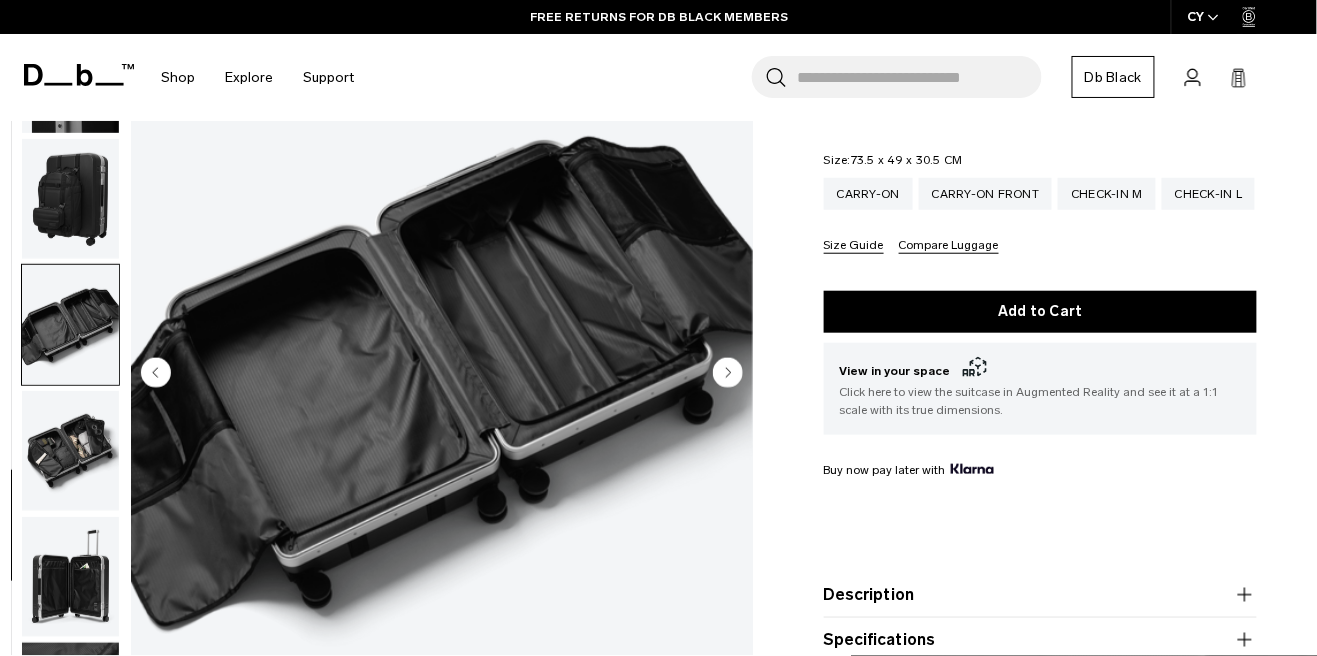 click 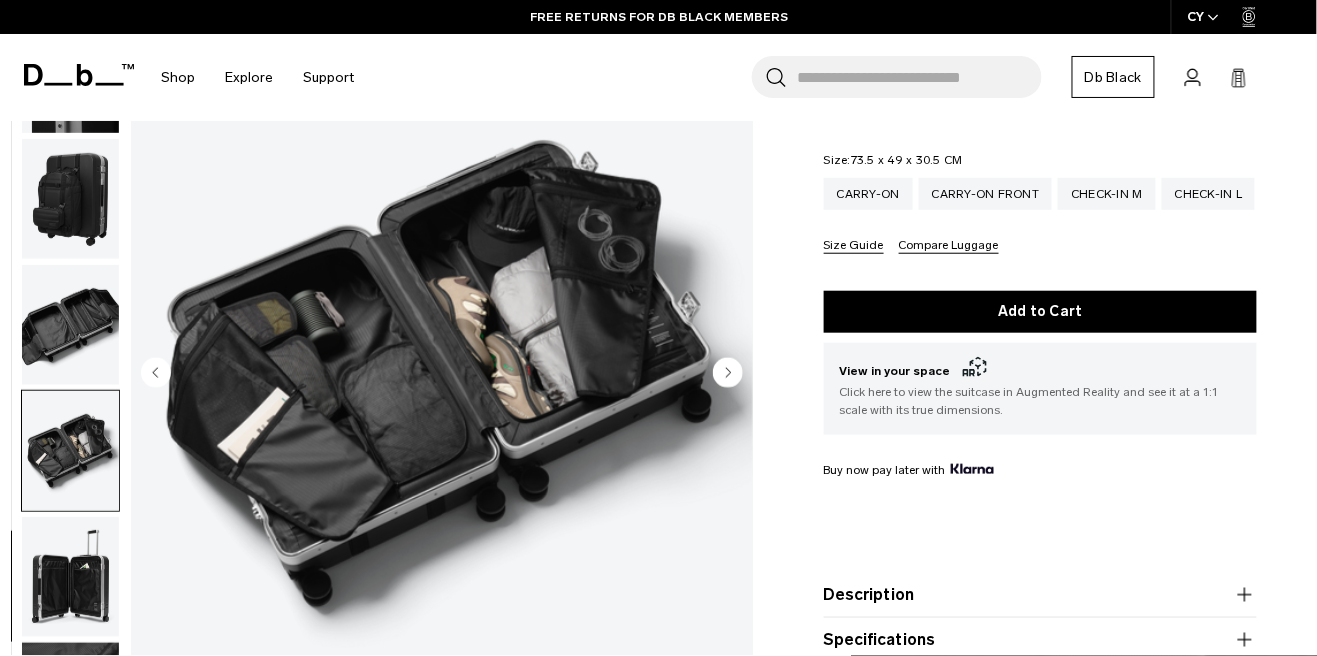click 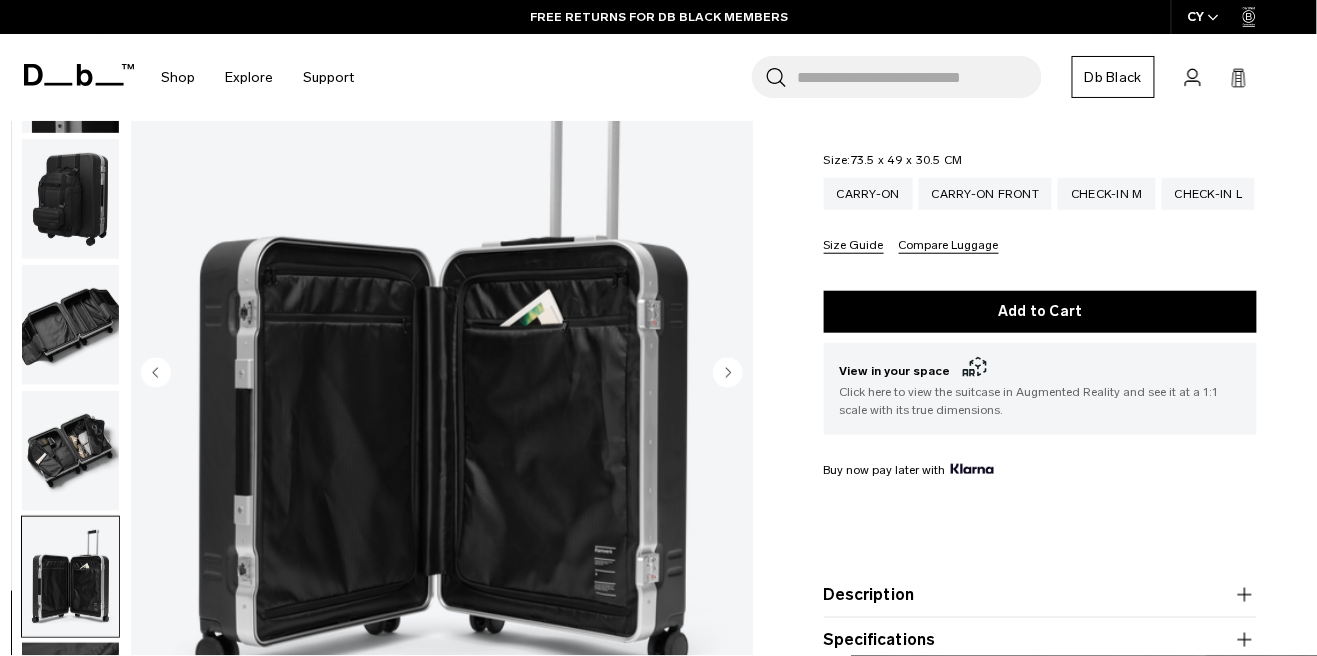 click 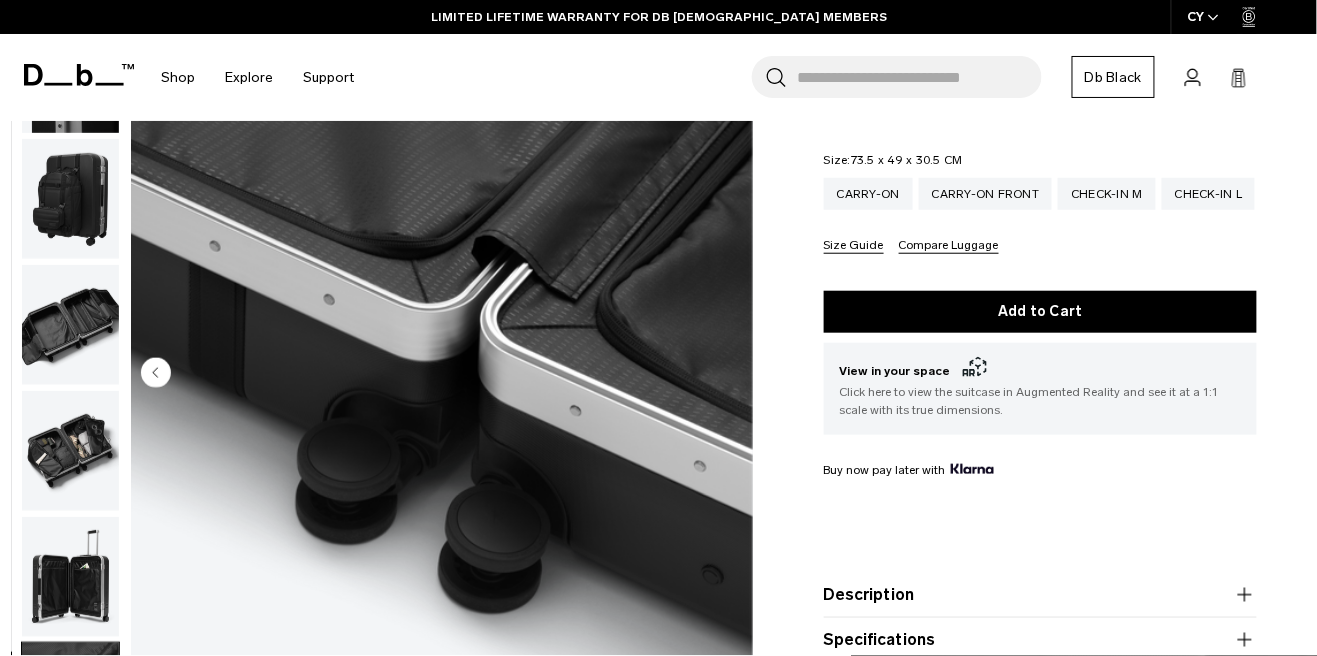 scroll, scrollTop: 354, scrollLeft: 0, axis: vertical 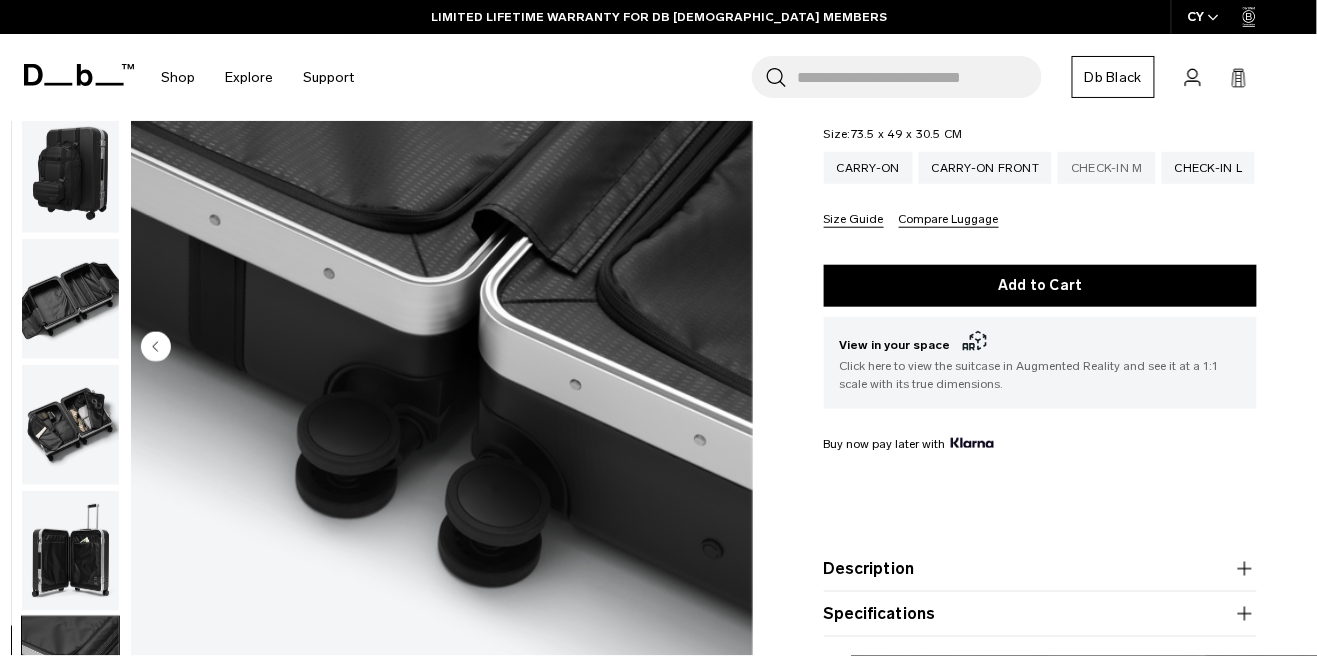 click on "Check-in M" at bounding box center (1107, 168) 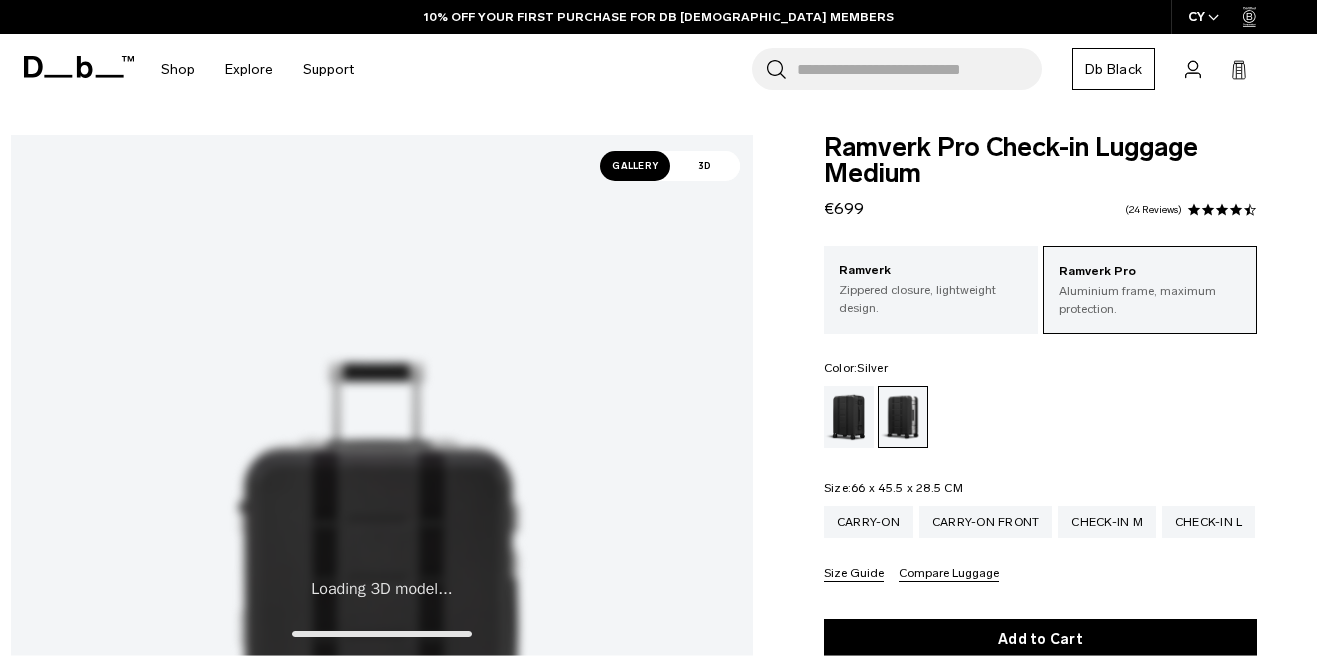 scroll, scrollTop: 0, scrollLeft: 0, axis: both 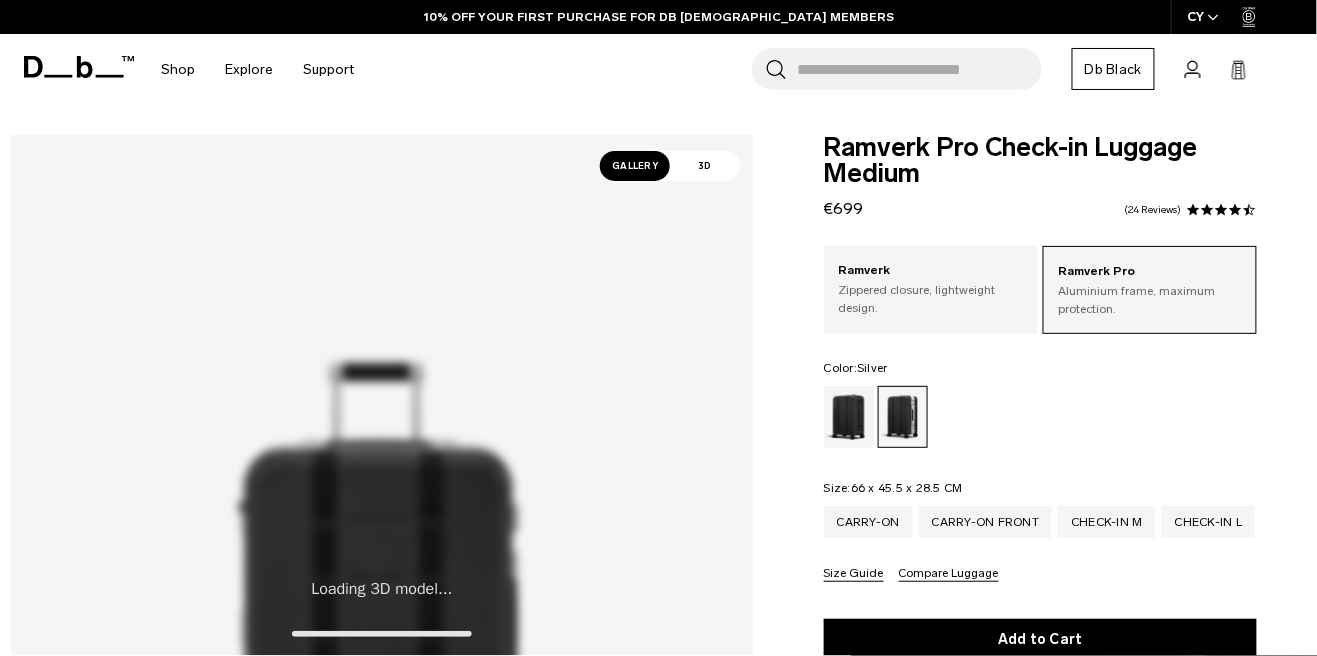 click at bounding box center (849, 417) 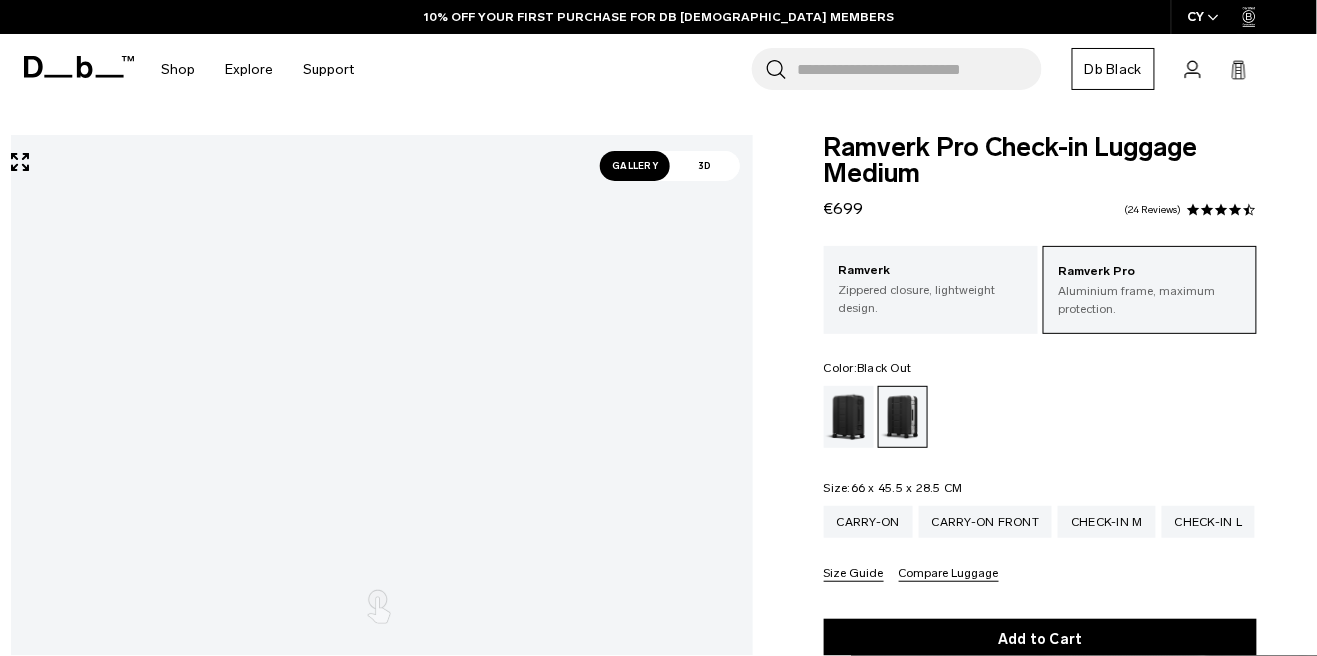 scroll, scrollTop: 0, scrollLeft: 0, axis: both 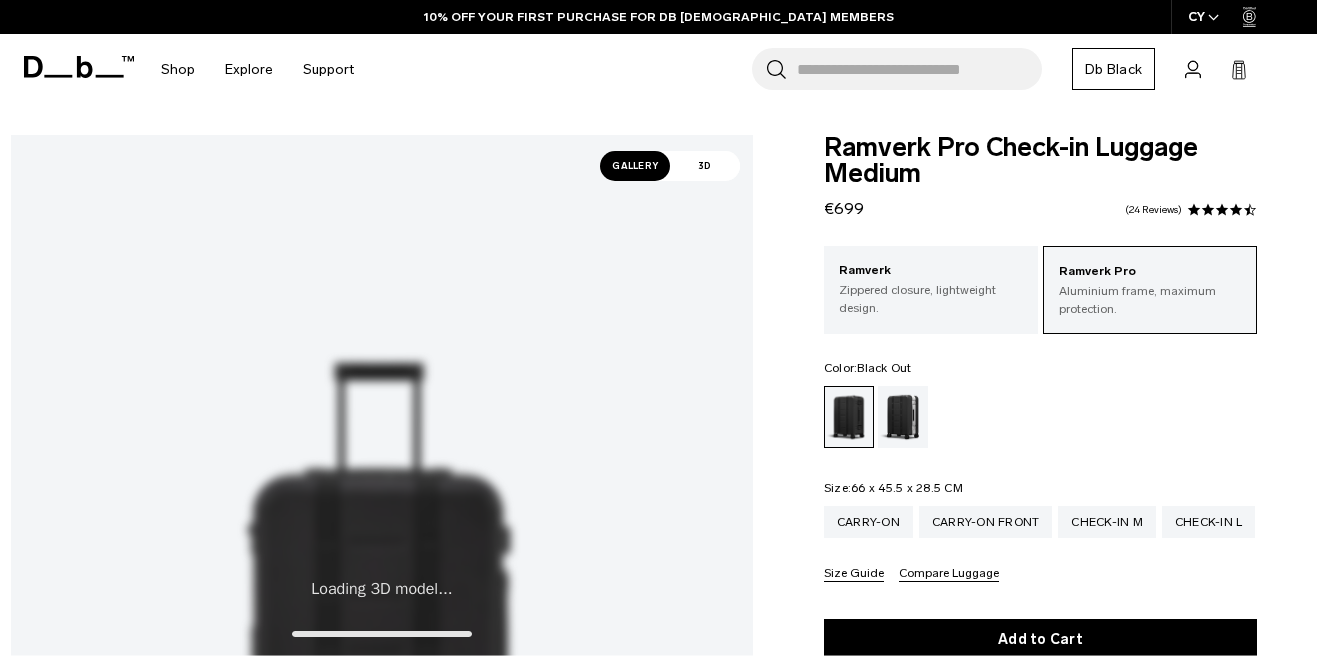 click on "Gallery" at bounding box center (635, 166) 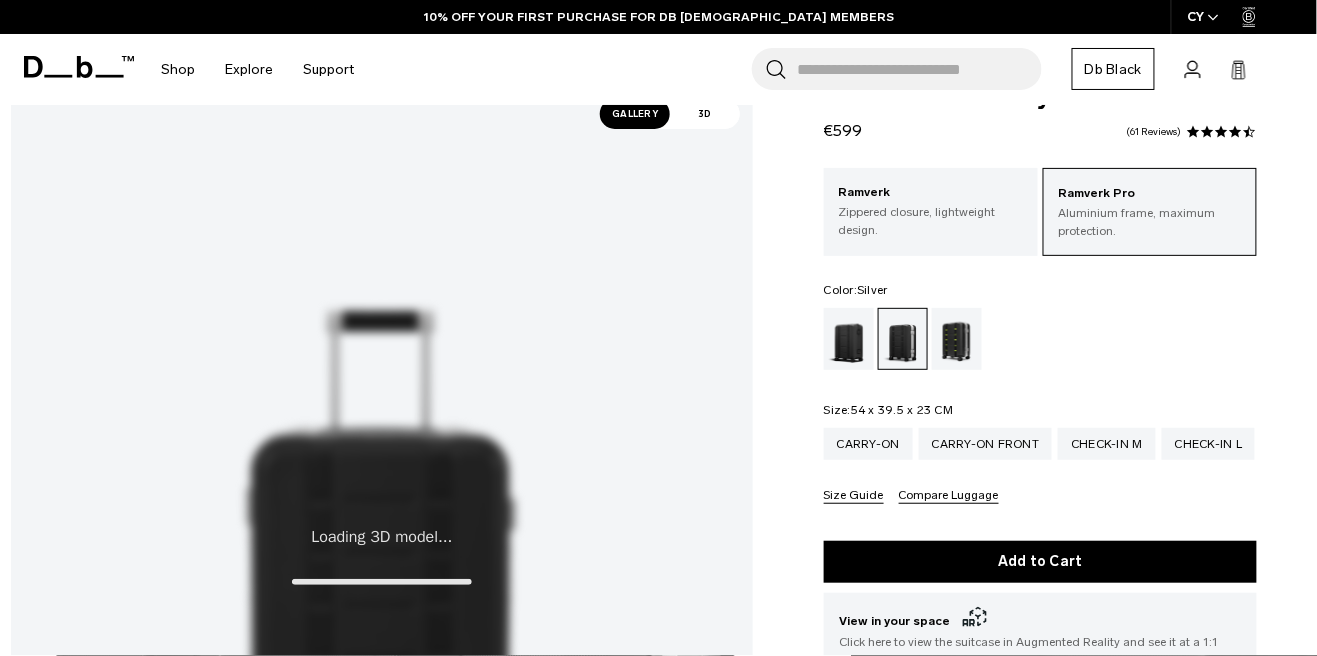 scroll, scrollTop: 52, scrollLeft: 0, axis: vertical 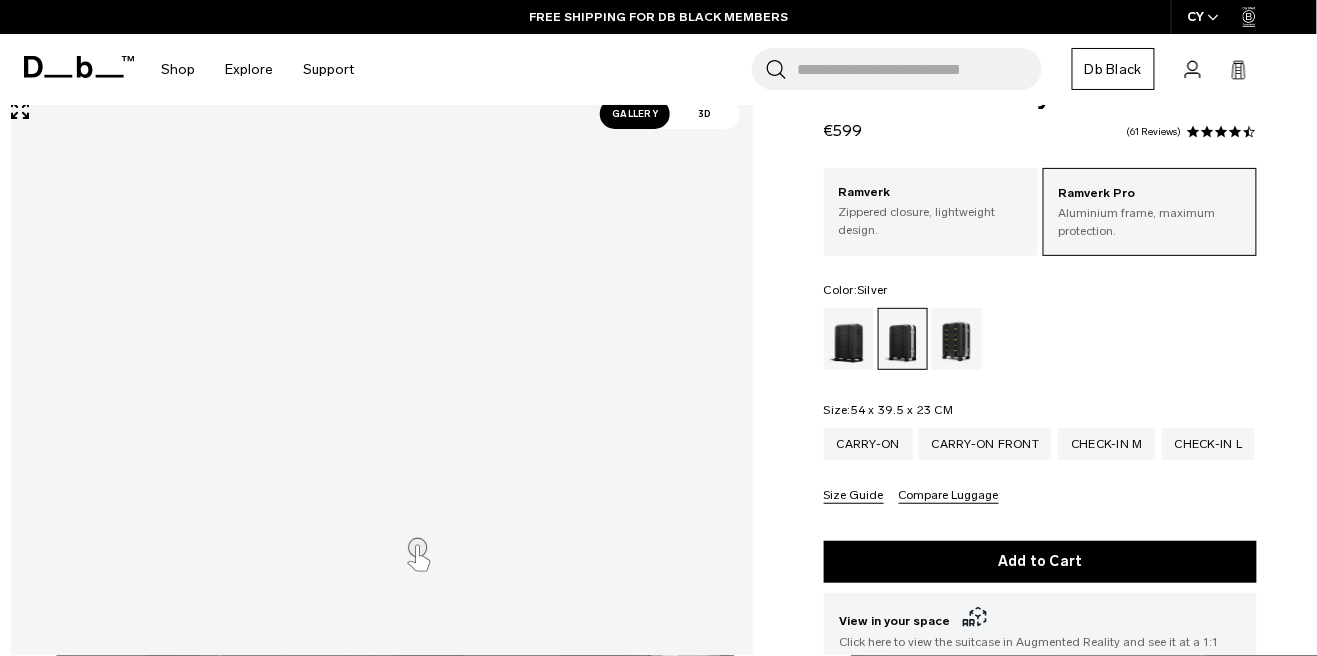click at bounding box center (849, 339) 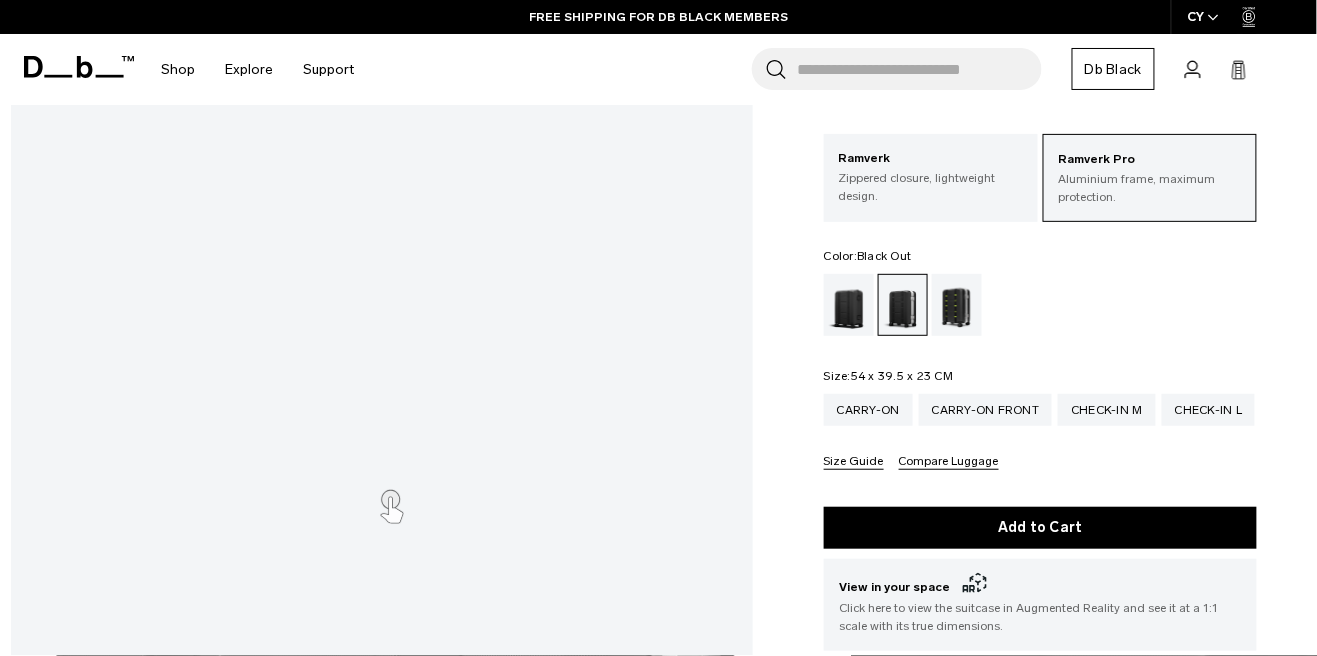 scroll, scrollTop: 148, scrollLeft: 0, axis: vertical 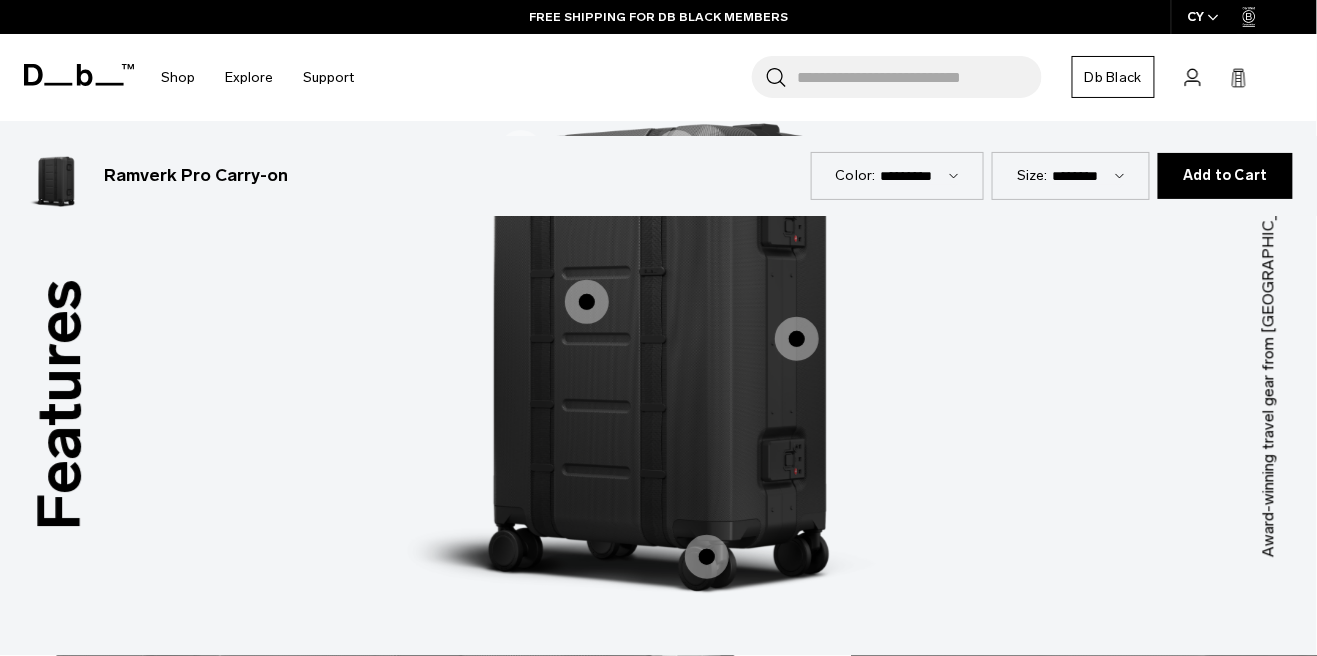 click at bounding box center (797, 339) 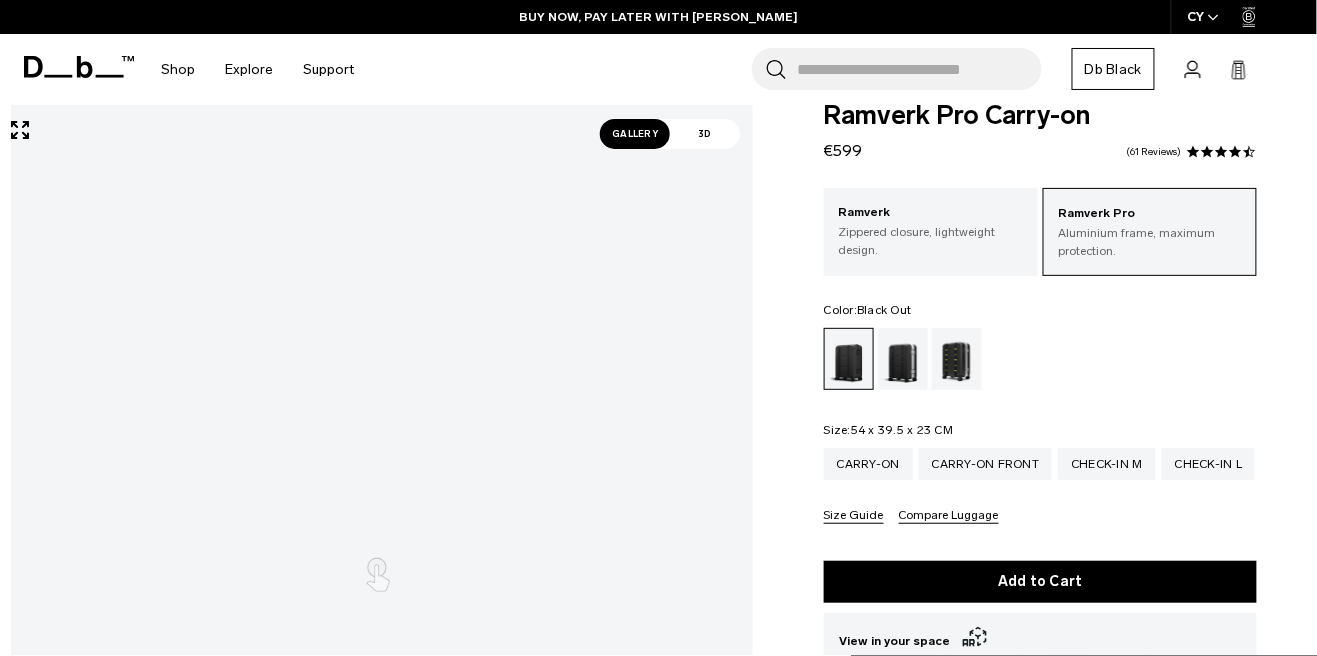 scroll, scrollTop: 0, scrollLeft: 0, axis: both 